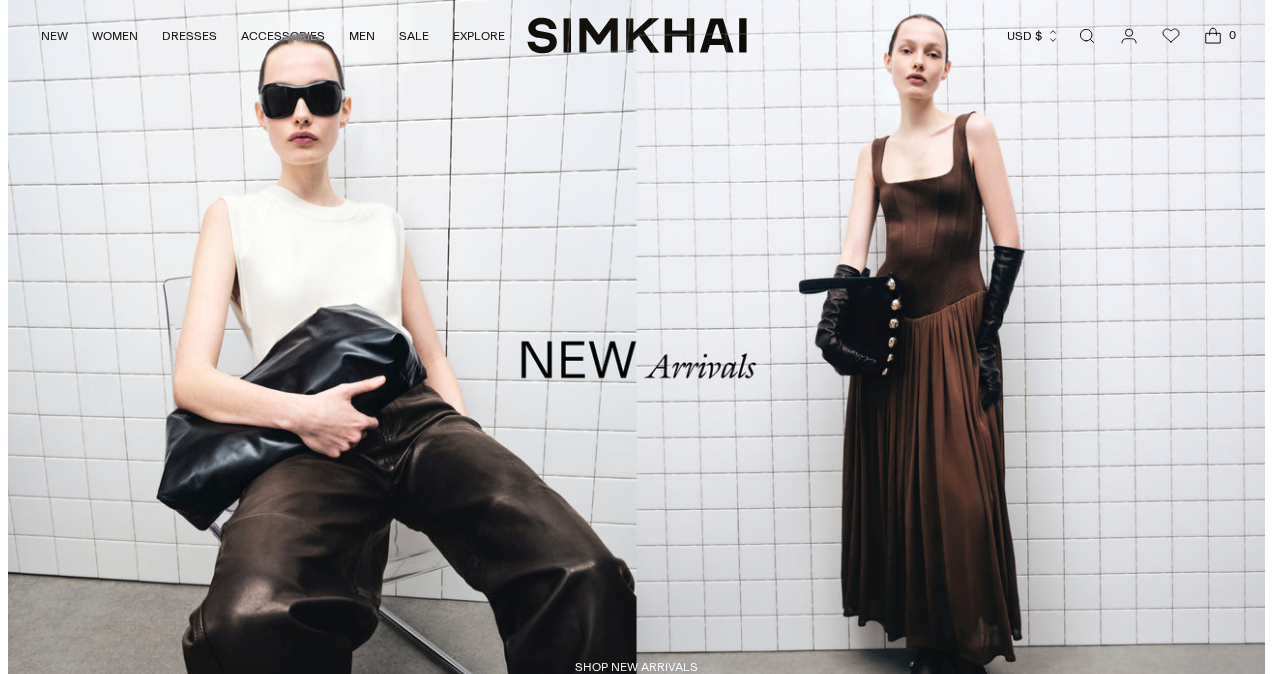scroll, scrollTop: 0, scrollLeft: 0, axis: both 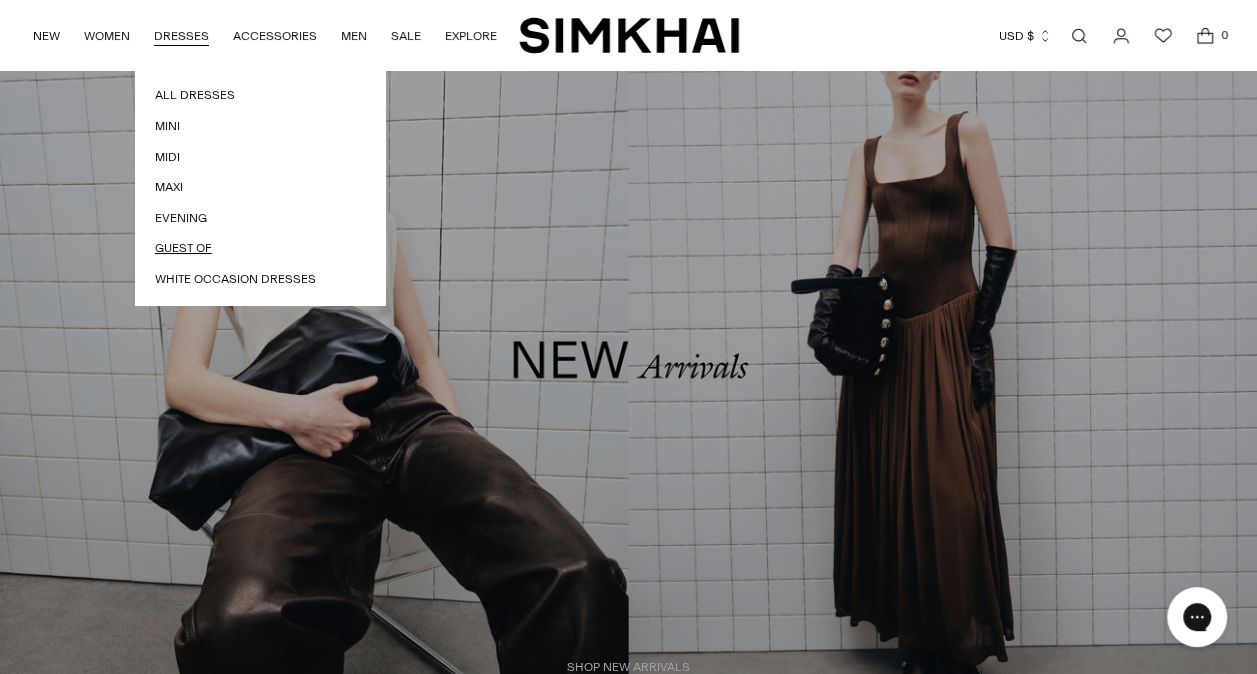 click on "Guest Of" at bounding box center (260, 248) 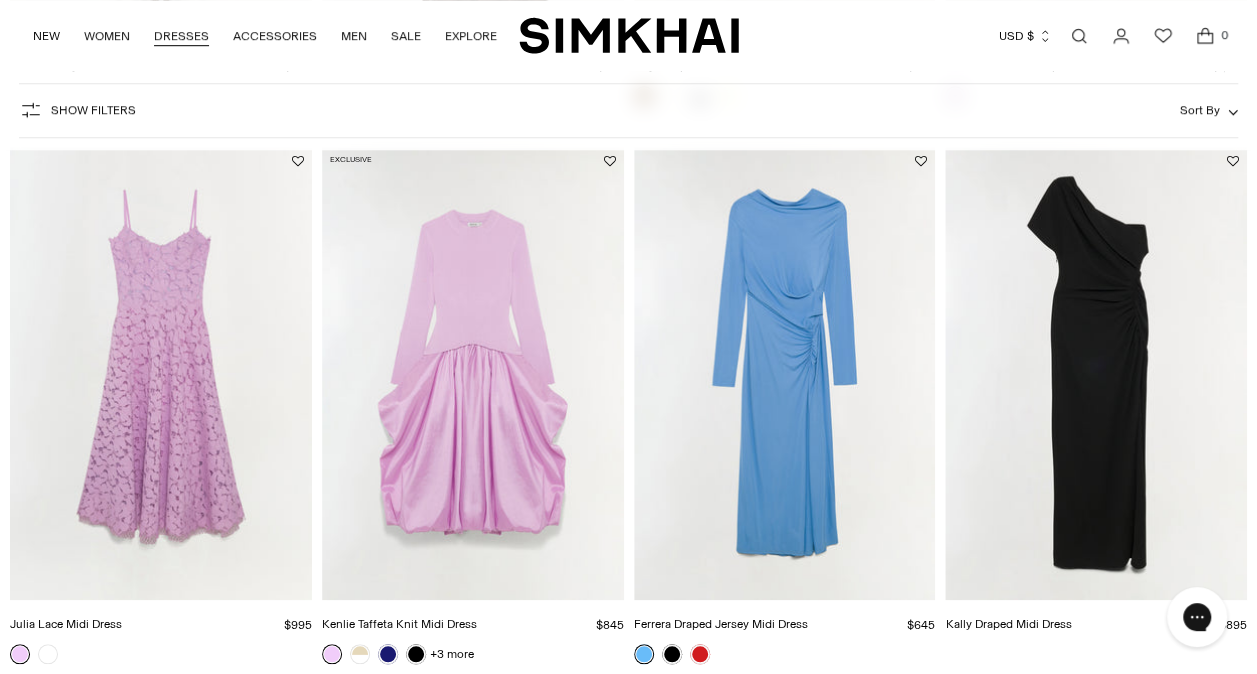 scroll, scrollTop: 0, scrollLeft: 0, axis: both 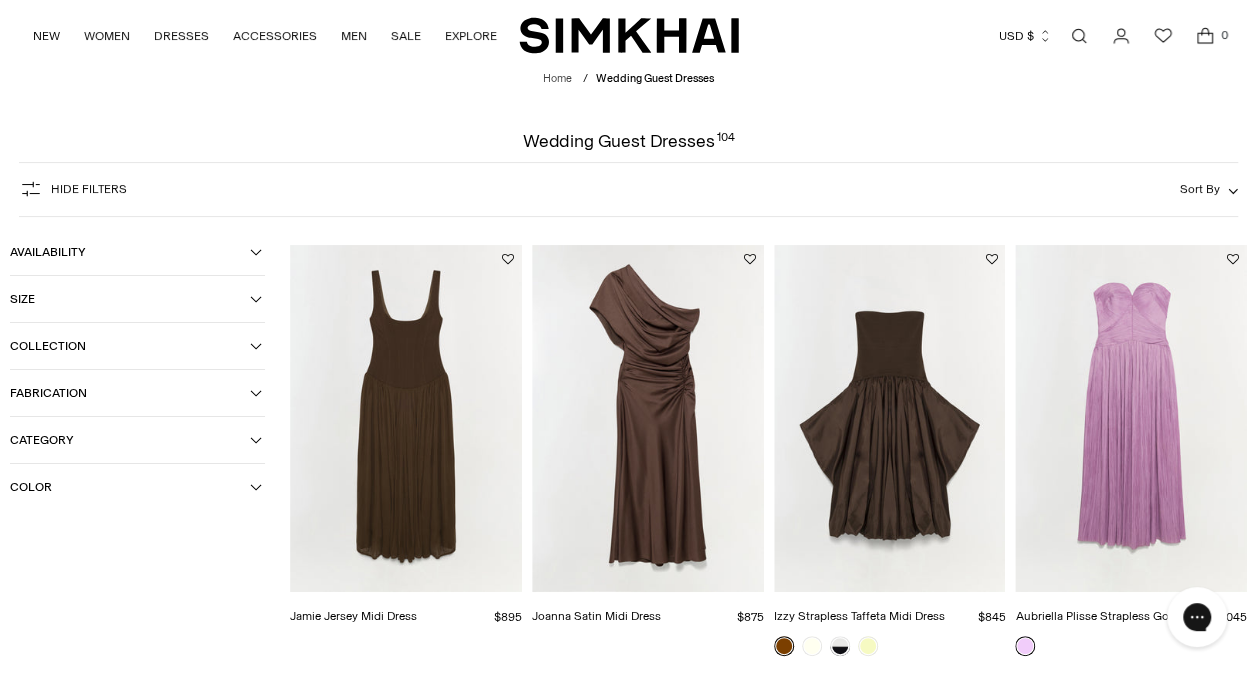 click on "Color" at bounding box center [130, 487] 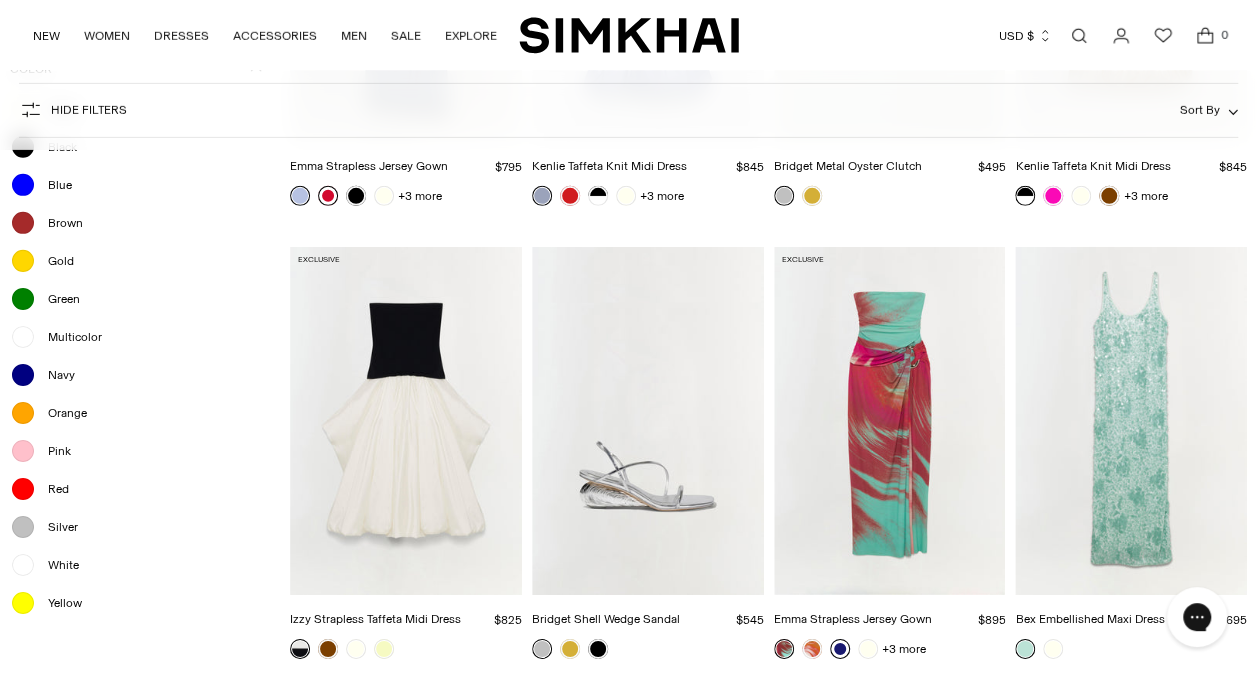 scroll, scrollTop: 6895, scrollLeft: 0, axis: vertical 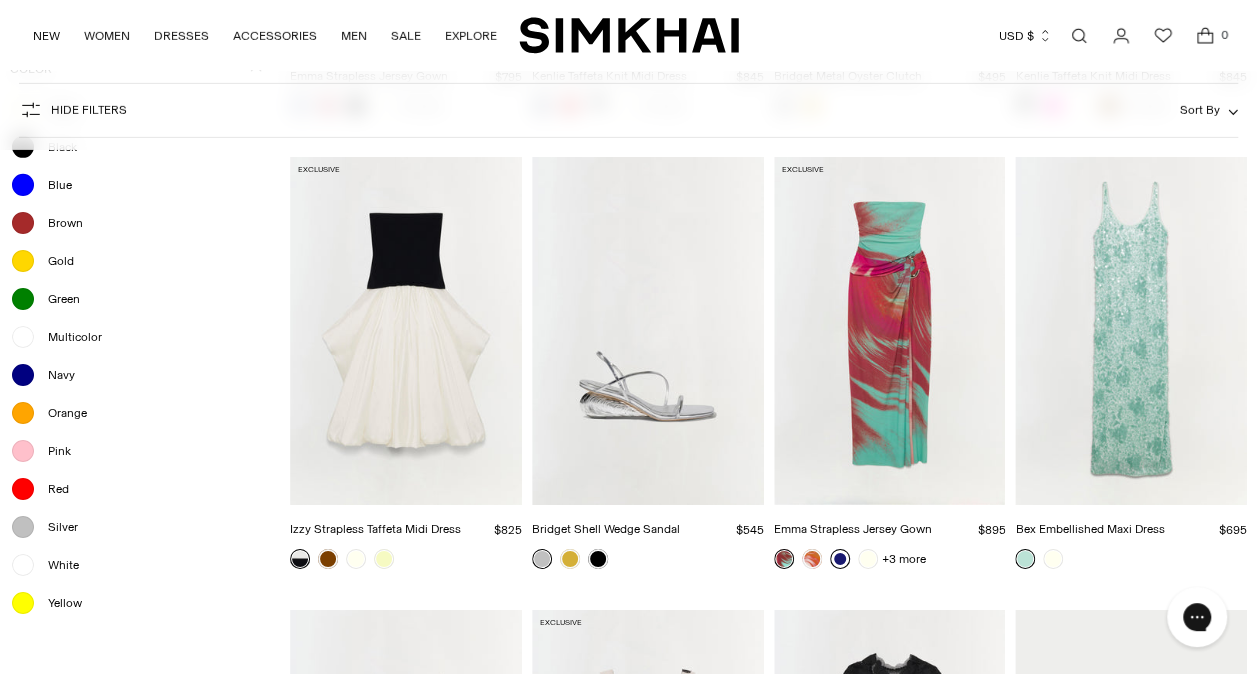 click at bounding box center (0, 0) 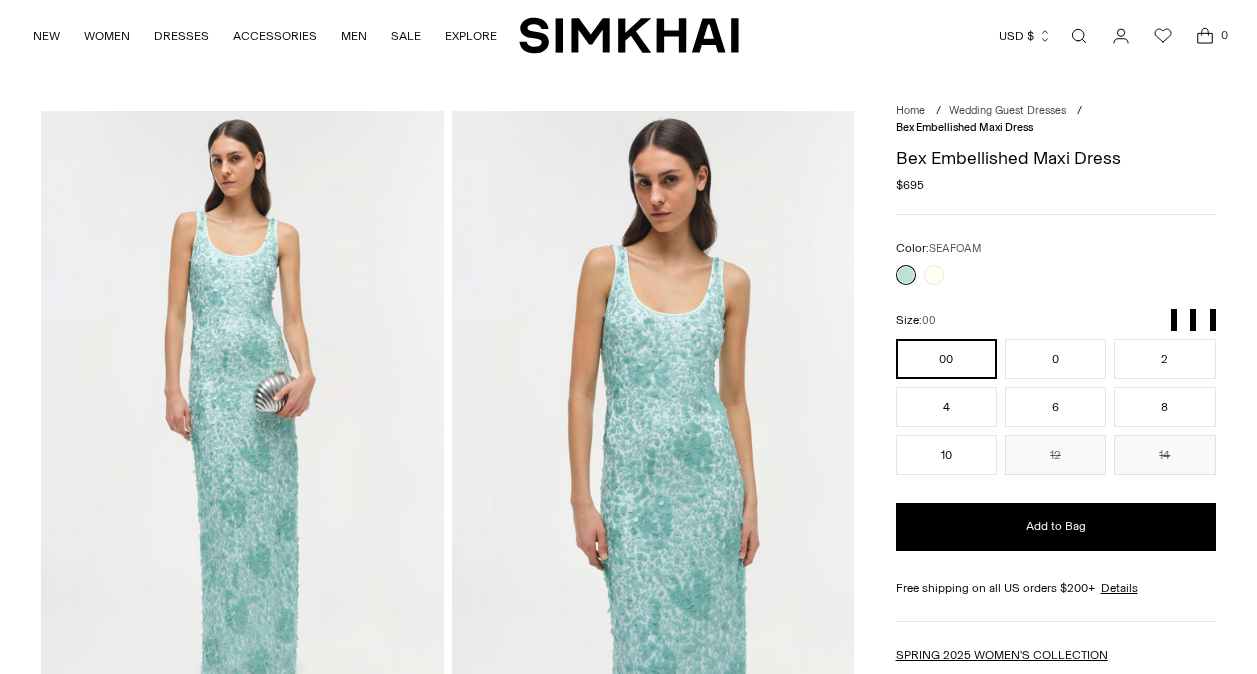 scroll, scrollTop: 0, scrollLeft: 0, axis: both 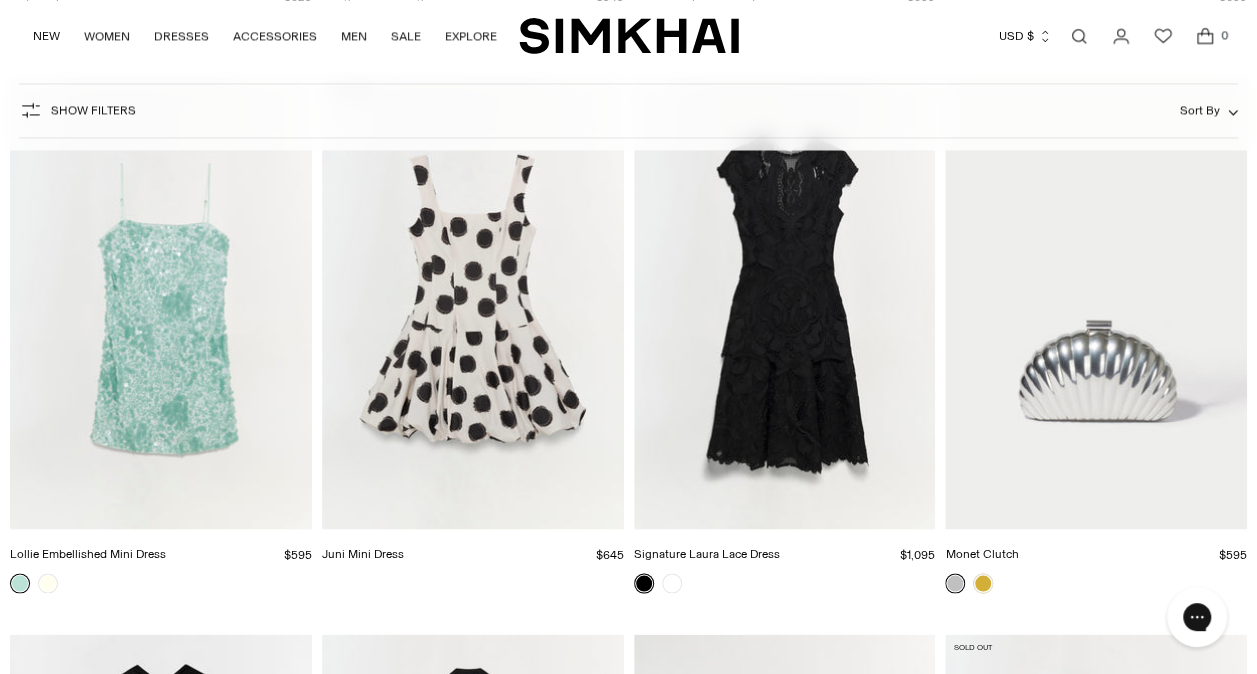 click at bounding box center [0, 0] 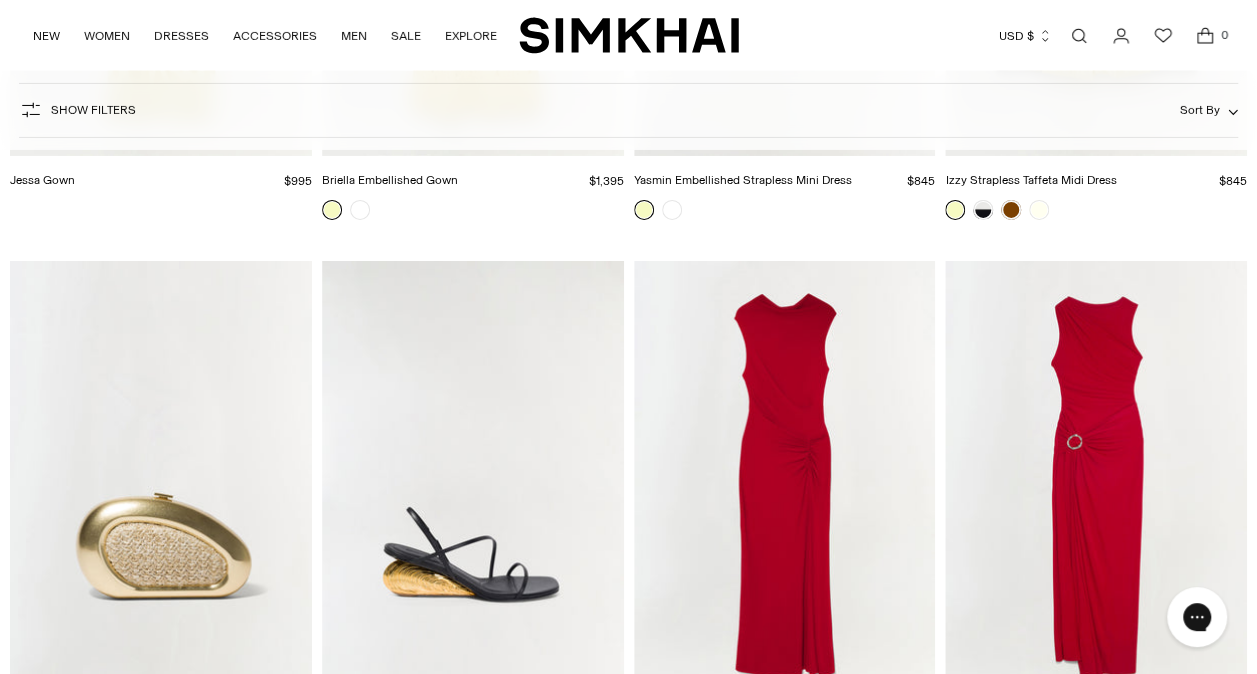 scroll, scrollTop: 0, scrollLeft: 0, axis: both 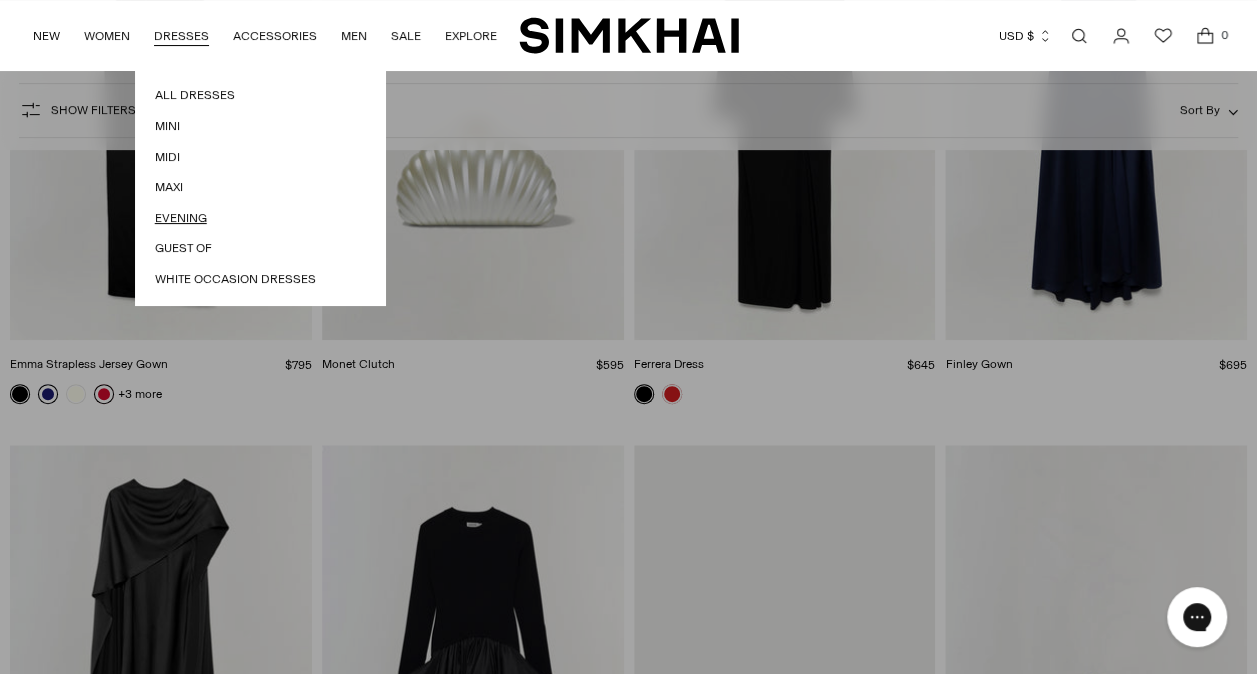 click on "Evening" at bounding box center (260, 218) 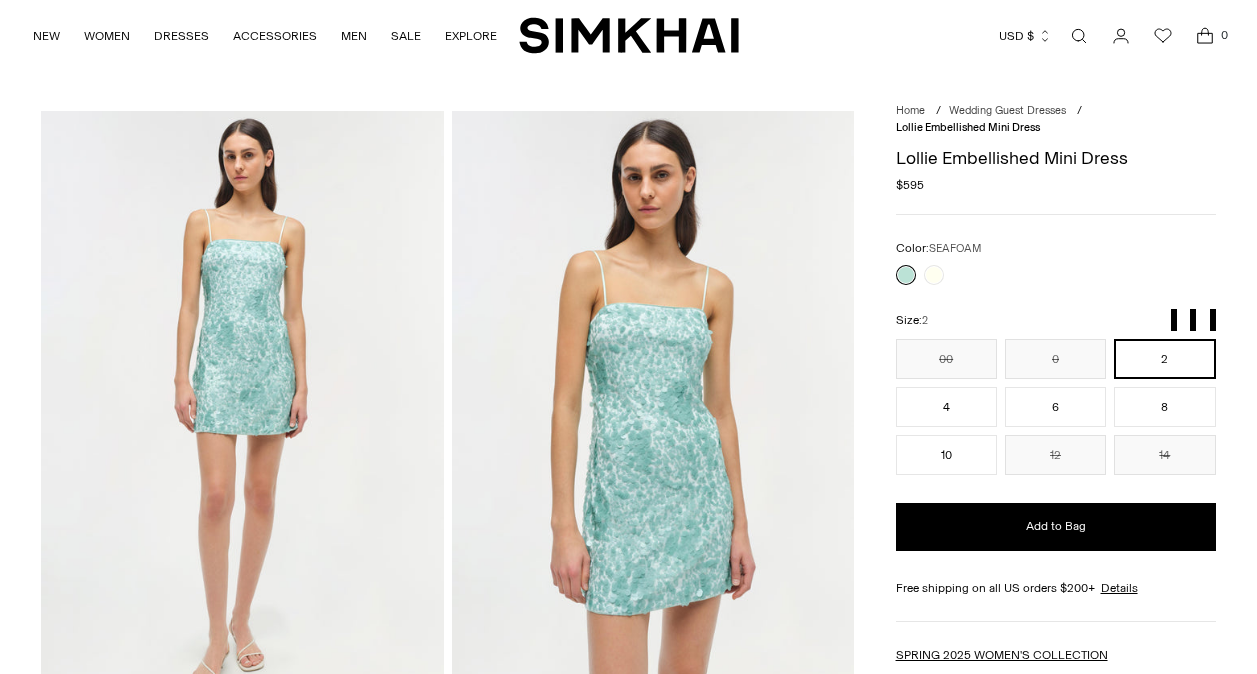 scroll, scrollTop: 0, scrollLeft: 0, axis: both 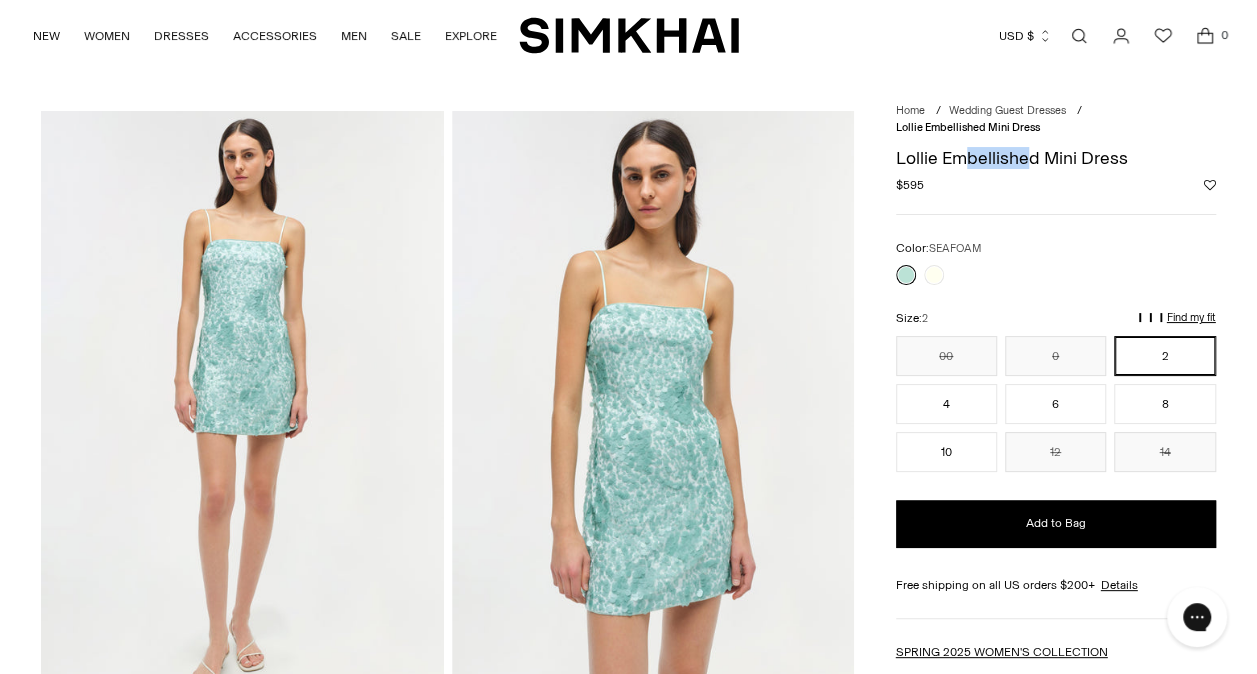 drag, startPoint x: 964, startPoint y: 165, endPoint x: 1062, endPoint y: 153, distance: 98.731964 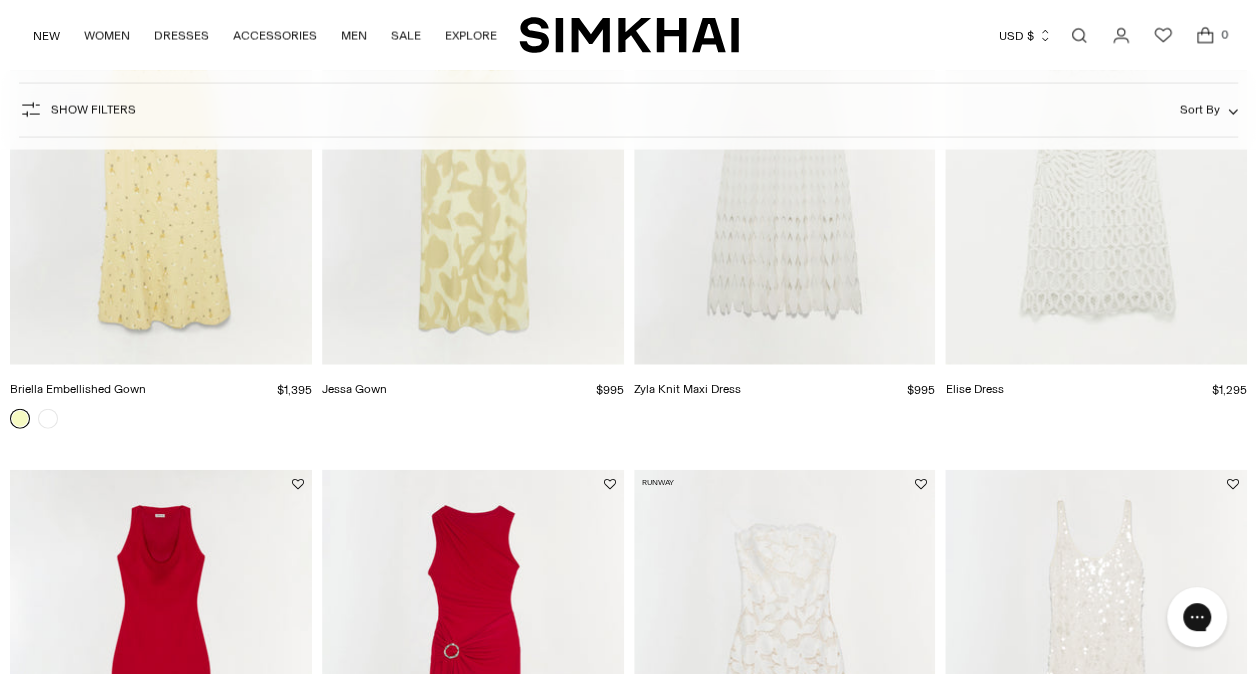 scroll, scrollTop: 2468, scrollLeft: 0, axis: vertical 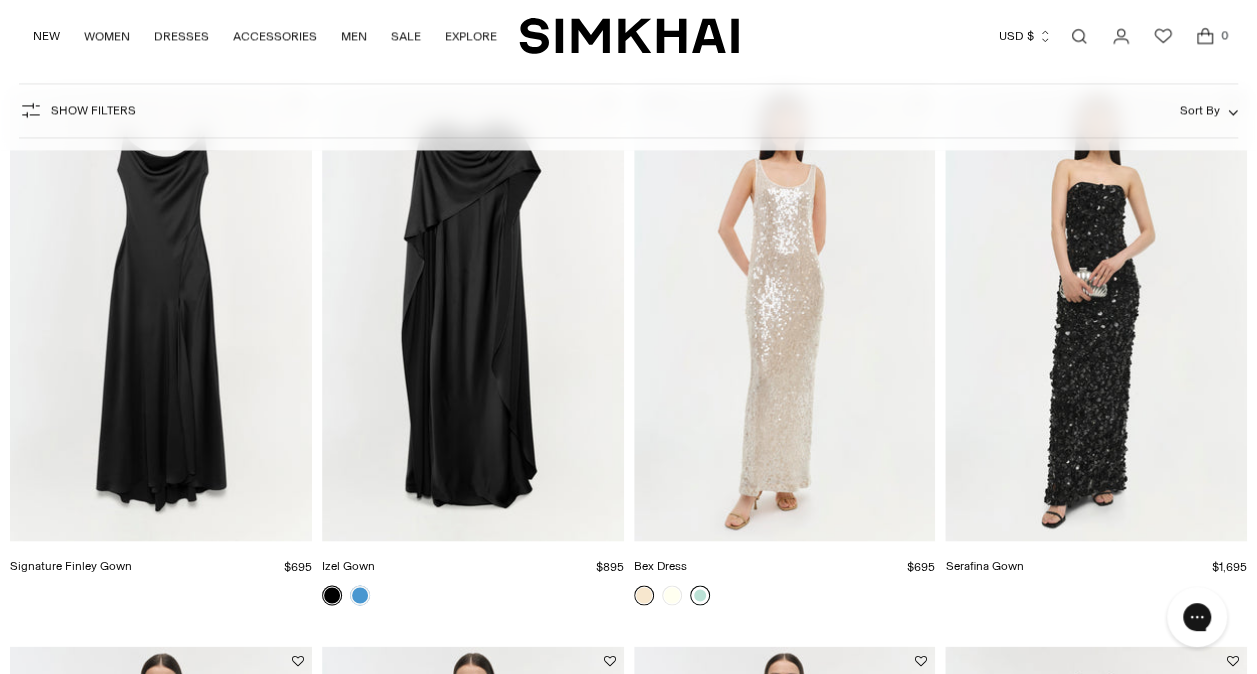 click at bounding box center (700, 595) 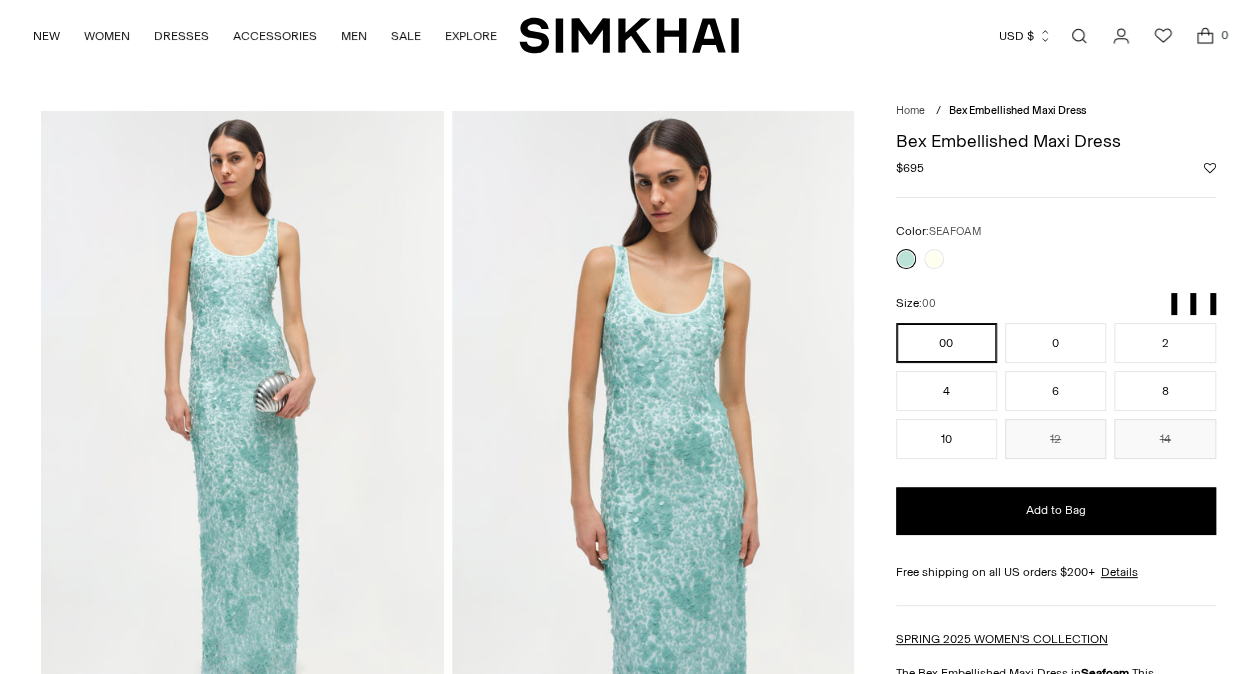 scroll, scrollTop: 0, scrollLeft: 0, axis: both 